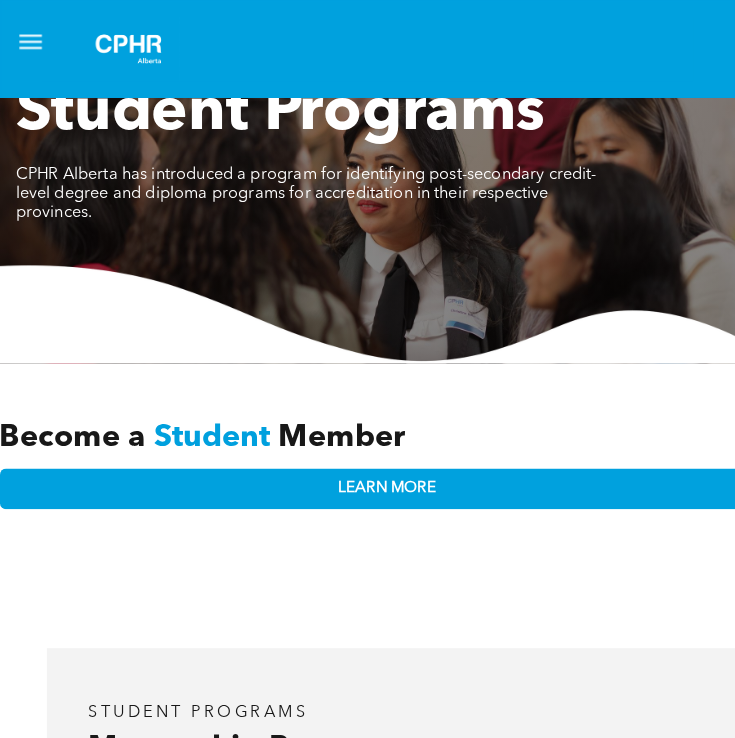 scroll, scrollTop: 5, scrollLeft: 0, axis: vertical 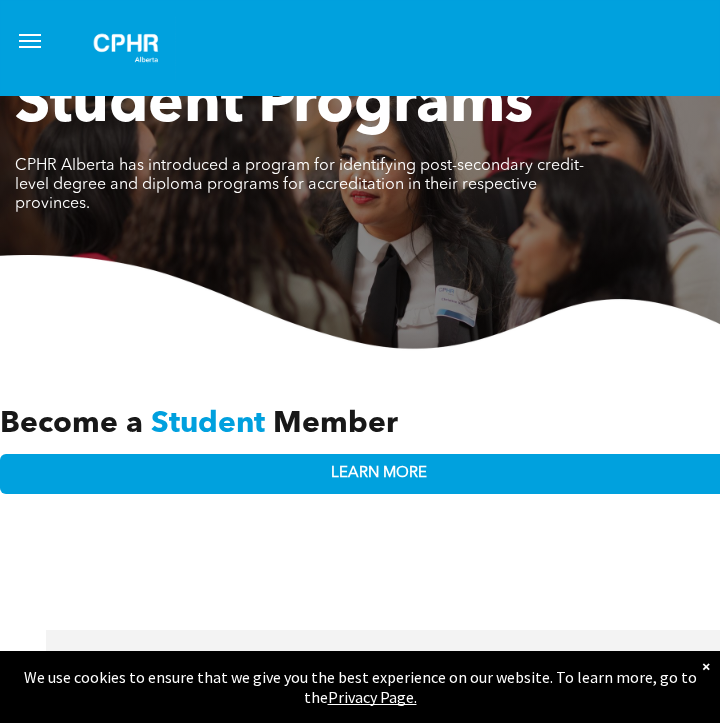 click at bounding box center (30, 35) 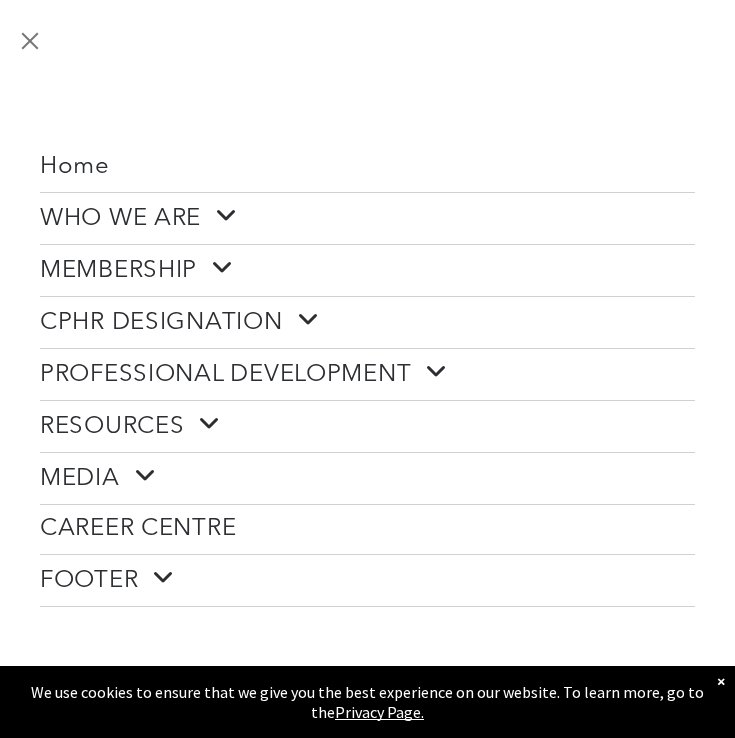 click on "CPHR DESIGNATION" at bounding box center (179, 322) 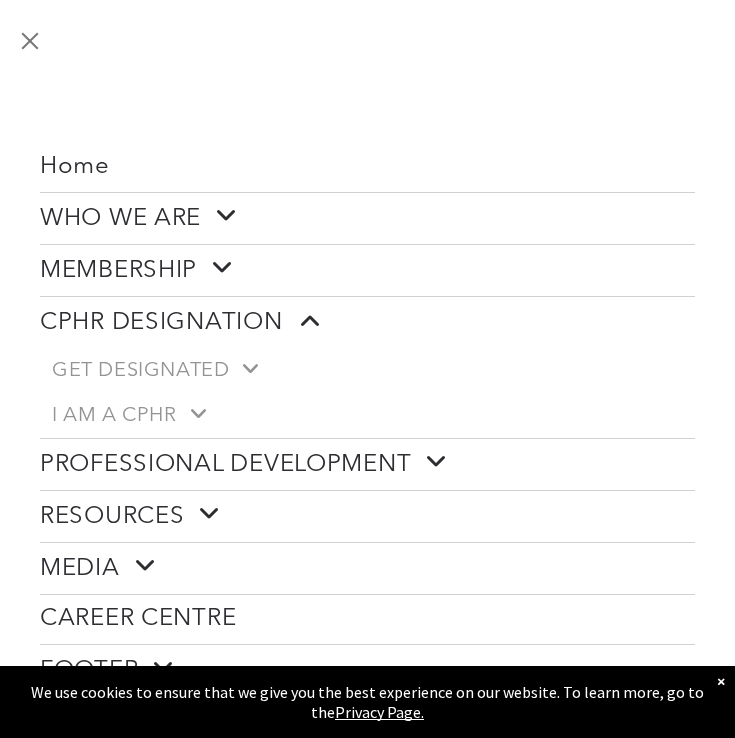 click on "CPHR DESIGNATION" at bounding box center [179, 322] 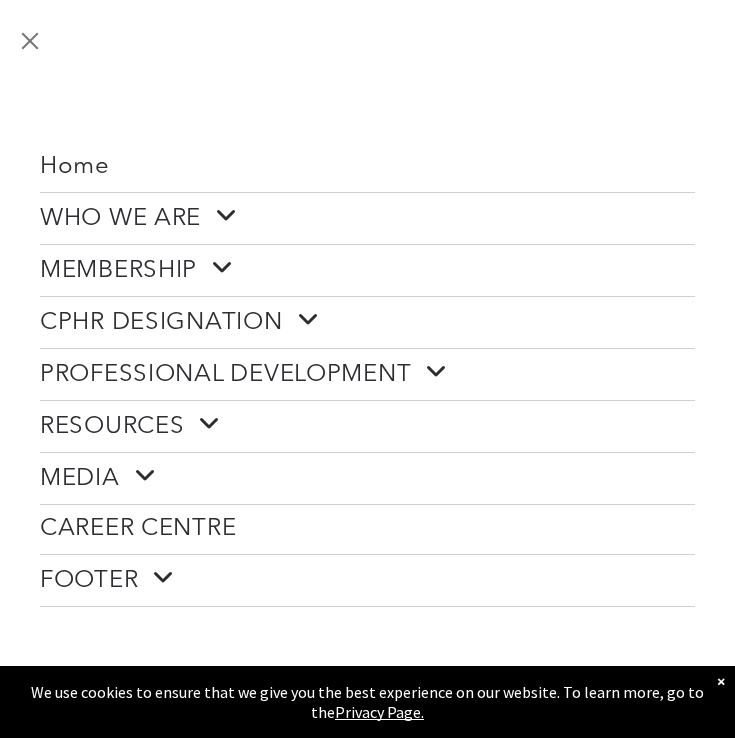 click on "RESOURCES" at bounding box center [367, 426] 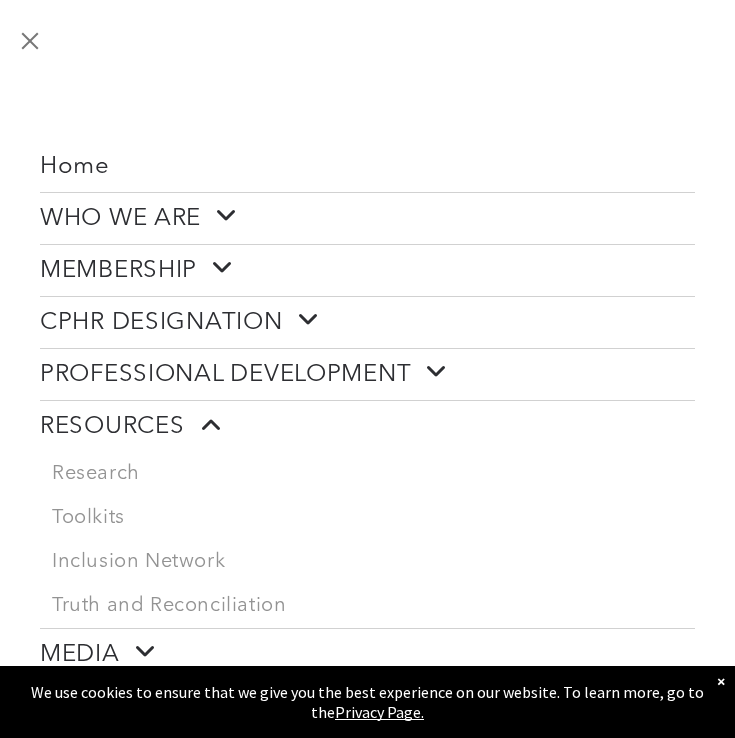 click at bounding box center [215, 268] 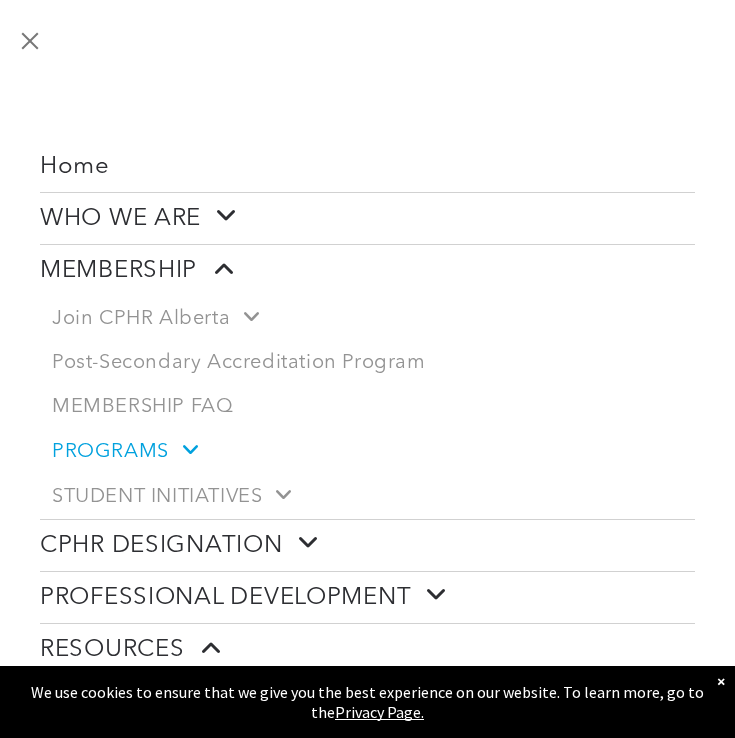 click at bounding box center [183, 449] 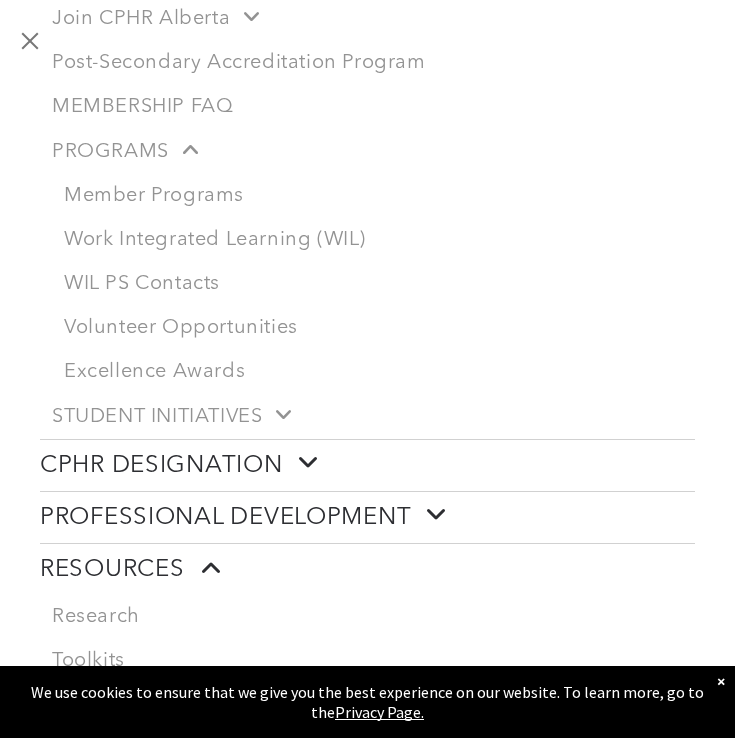 click at bounding box center [301, 463] 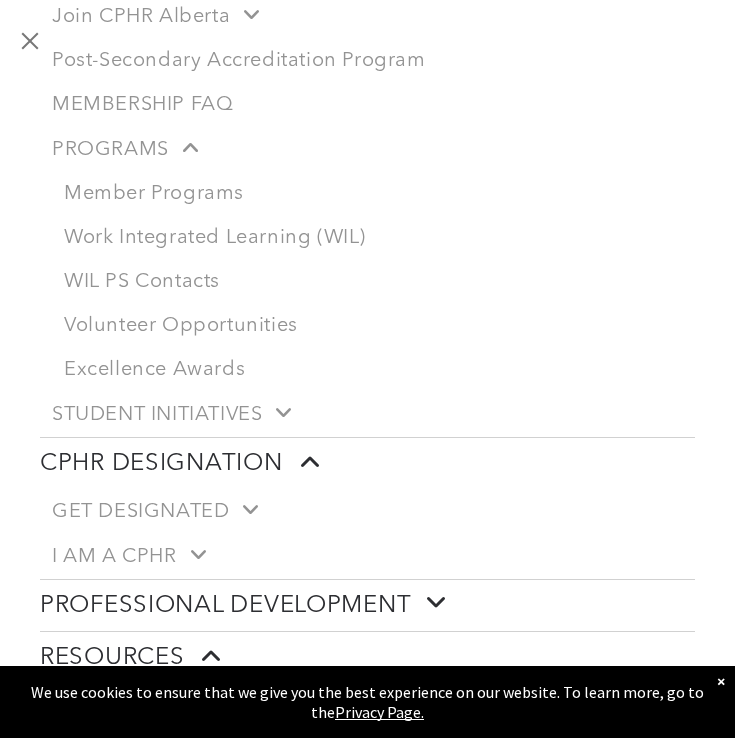 scroll, scrollTop: 402, scrollLeft: 0, axis: vertical 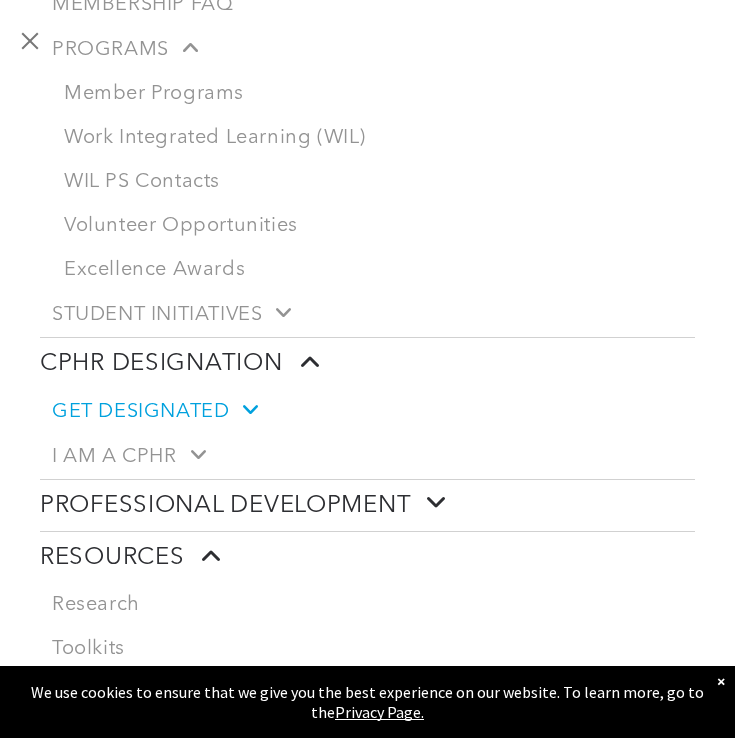 click on "GET DESIGNATED" at bounding box center [367, 411] 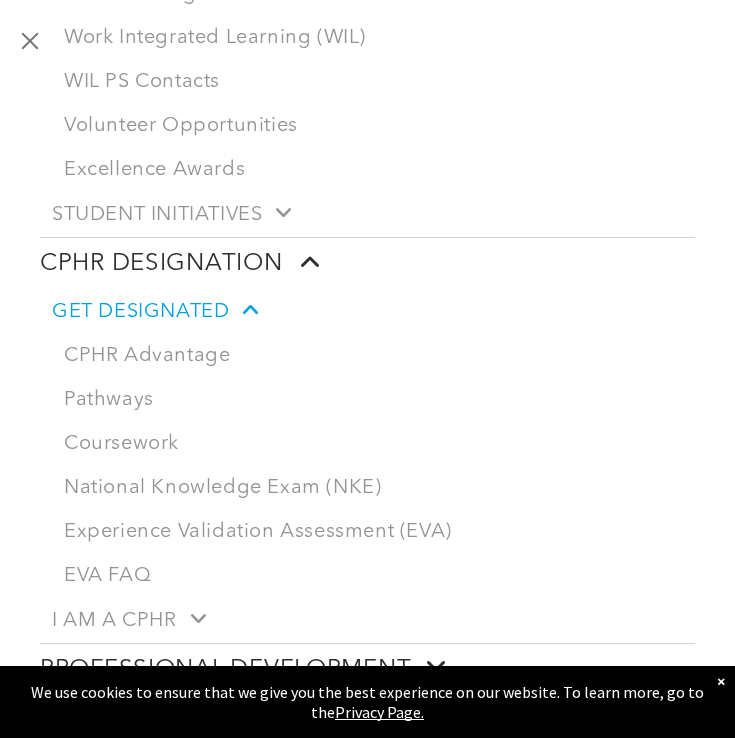 scroll, scrollTop: 542, scrollLeft: 0, axis: vertical 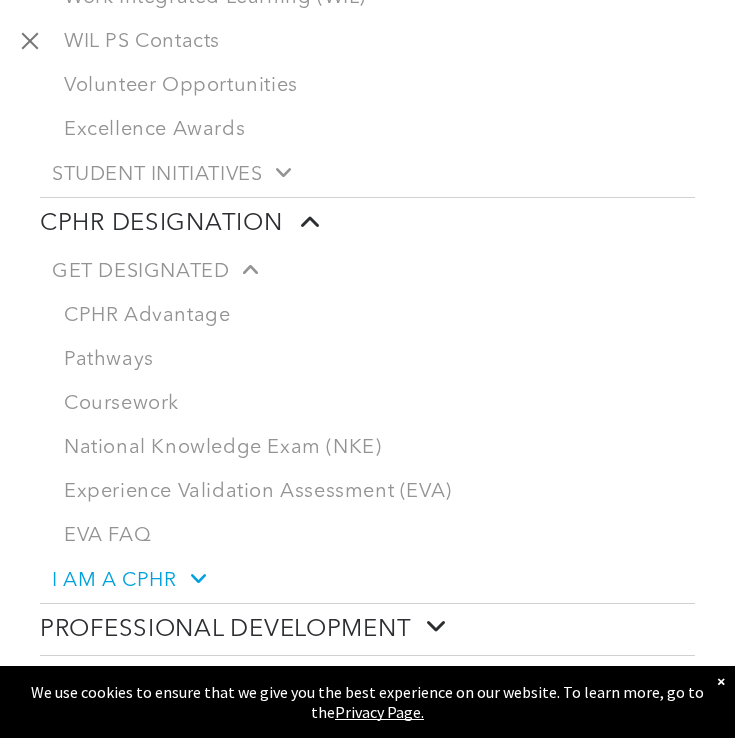 click at bounding box center [191, 578] 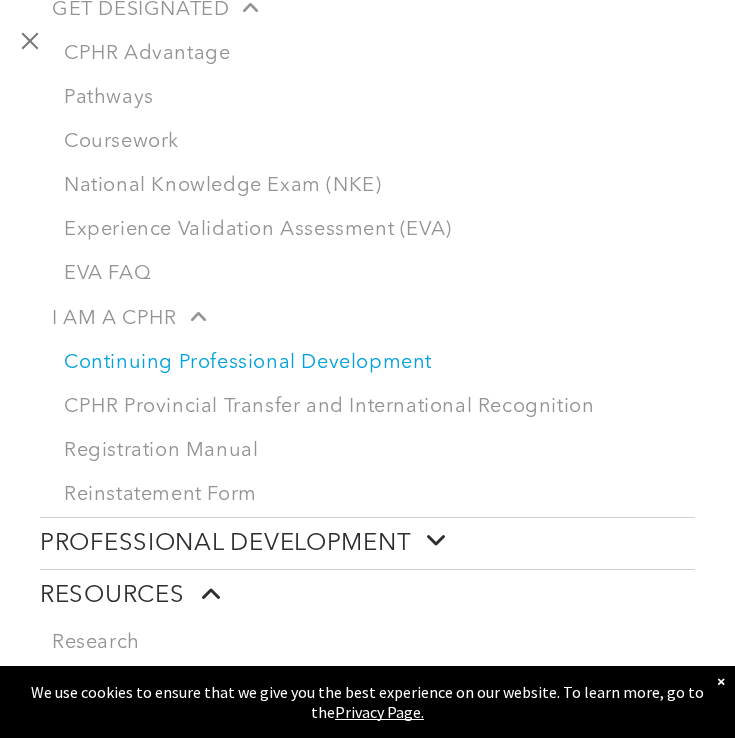 scroll, scrollTop: 862, scrollLeft: 0, axis: vertical 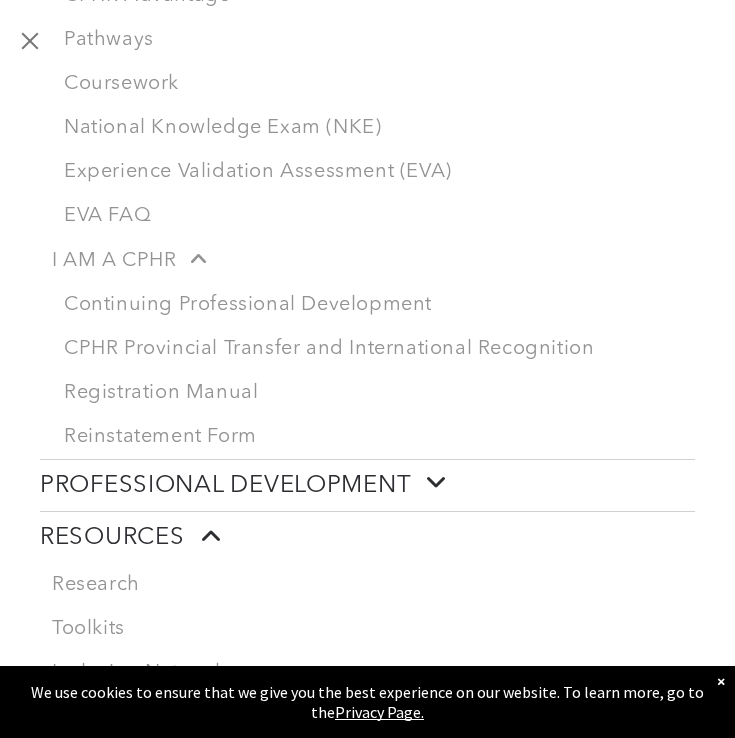 click at bounding box center (429, 483) 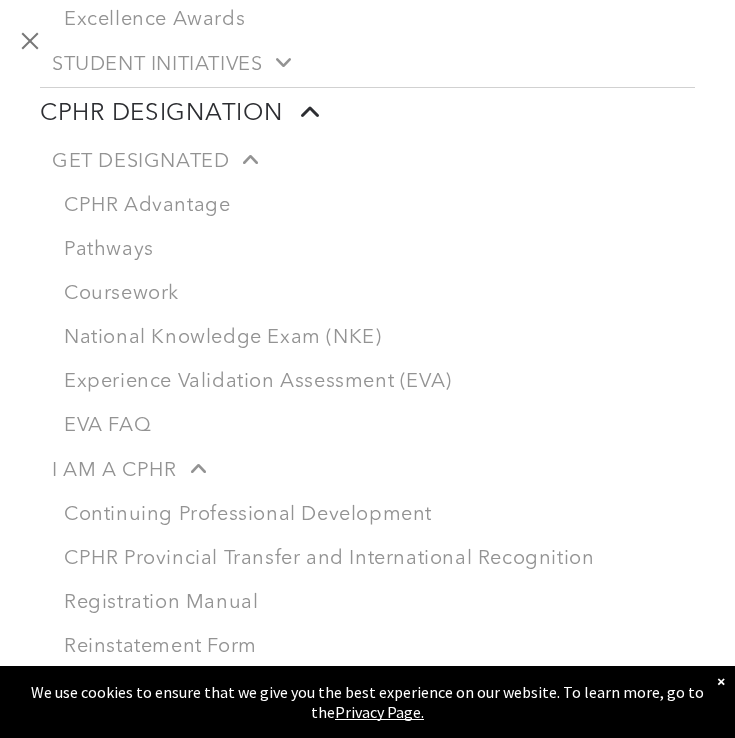 scroll, scrollTop: 587, scrollLeft: 0, axis: vertical 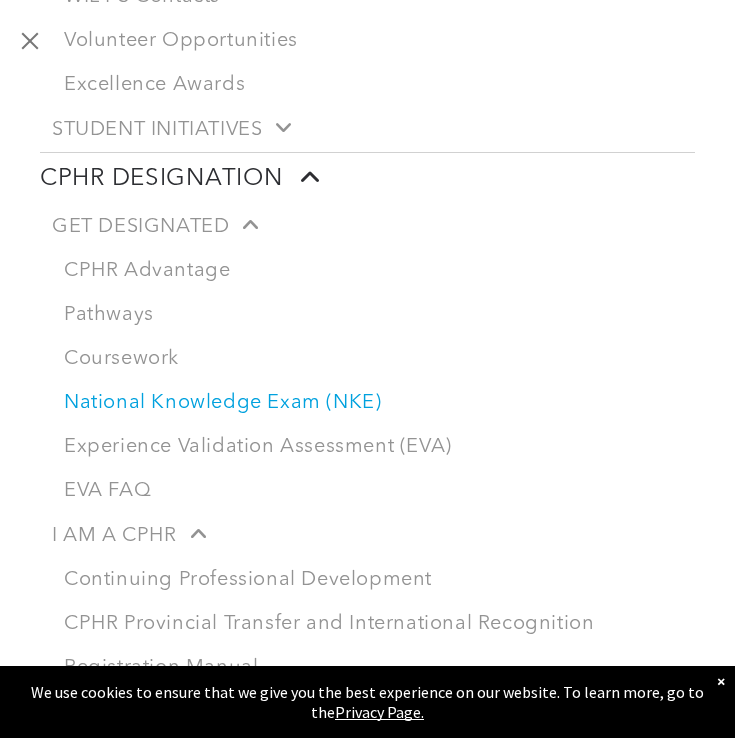 click on "National Knowledge Exam (NKE)" at bounding box center (373, 403) 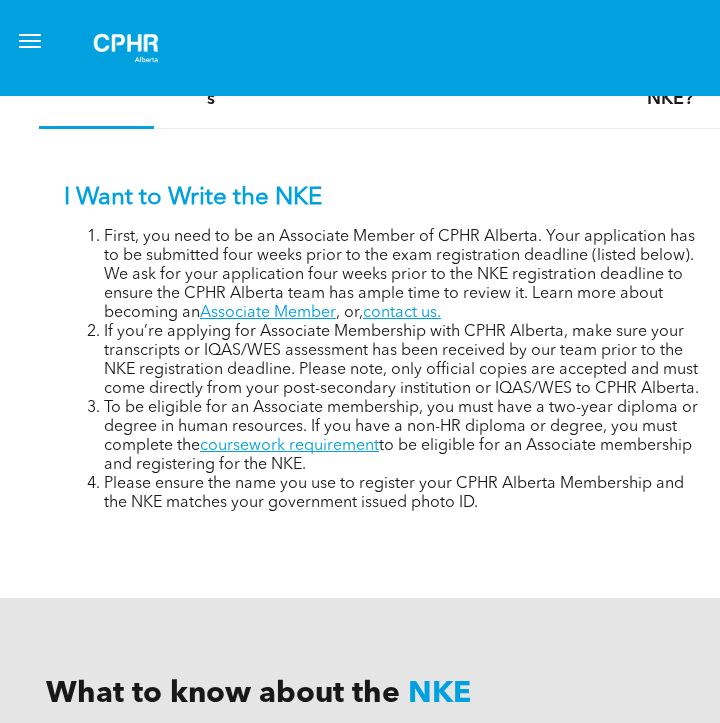 scroll, scrollTop: 989, scrollLeft: 1, axis: both 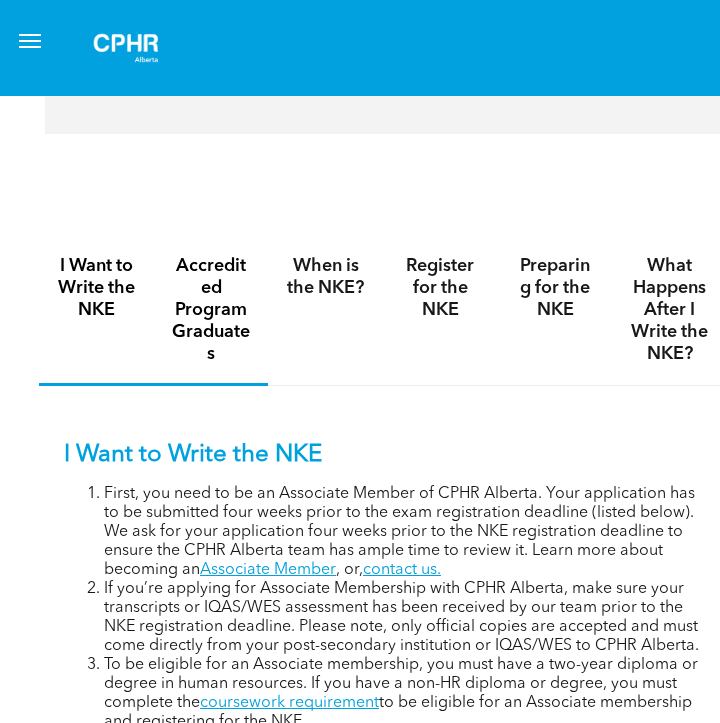 click on "Accredited Program Graduates" at bounding box center (211, 310) 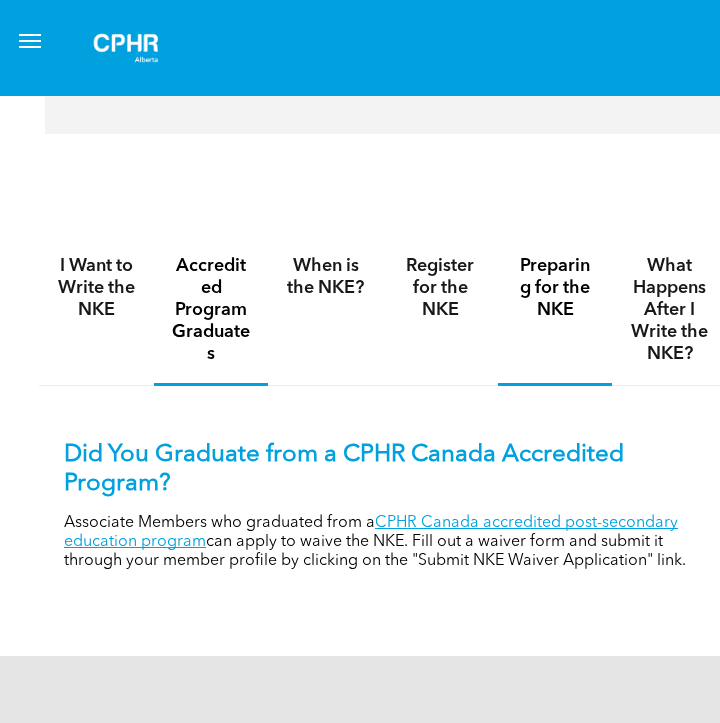 drag, startPoint x: 599, startPoint y: 303, endPoint x: 523, endPoint y: 304, distance: 76.00658 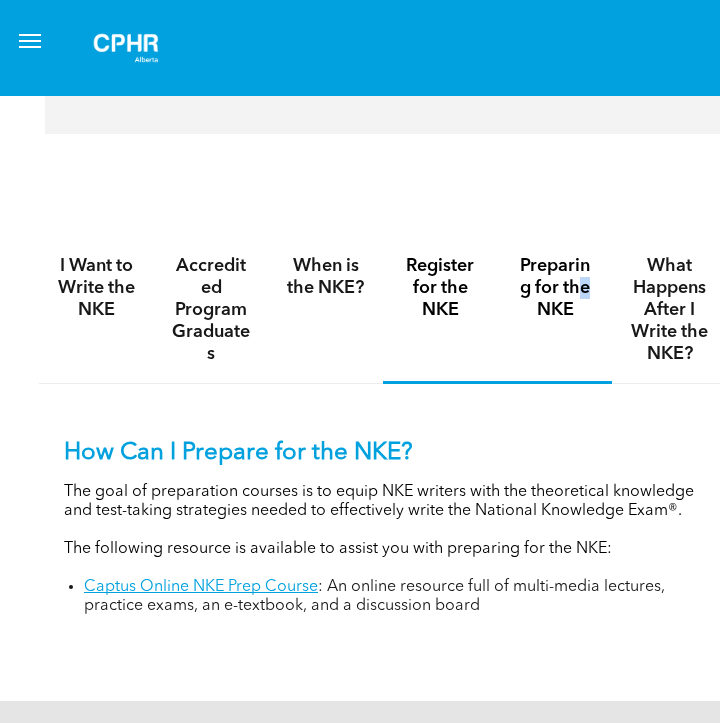 click on "Register for the NKE" at bounding box center [440, 288] 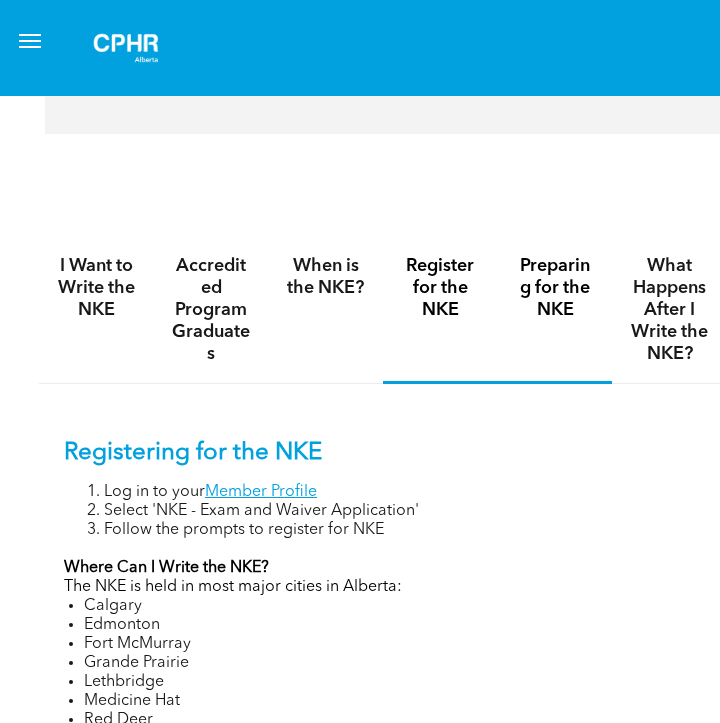 click on "Preparing for the NKE" at bounding box center (555, 288) 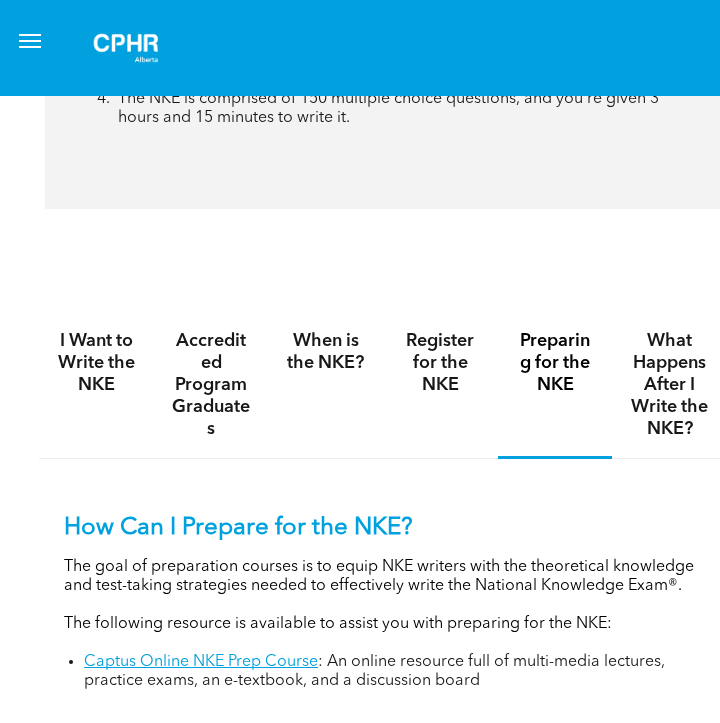scroll, scrollTop: 791, scrollLeft: 1, axis: both 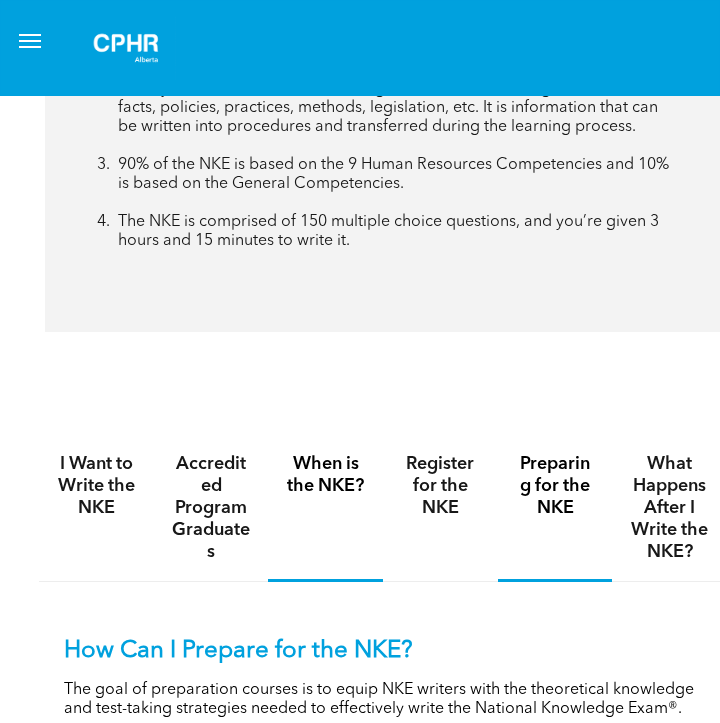 click on "When is the NKE?" at bounding box center (325, 475) 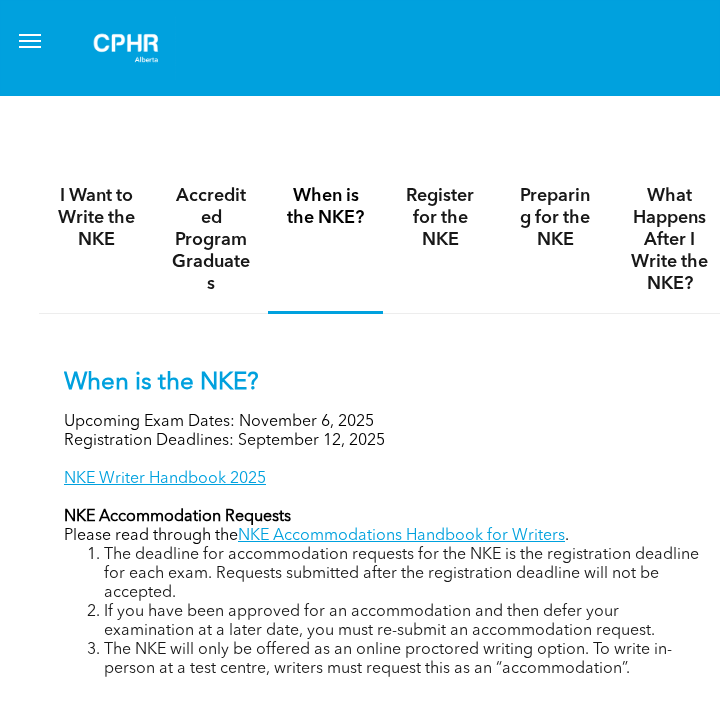 scroll, scrollTop: 975, scrollLeft: 1, axis: both 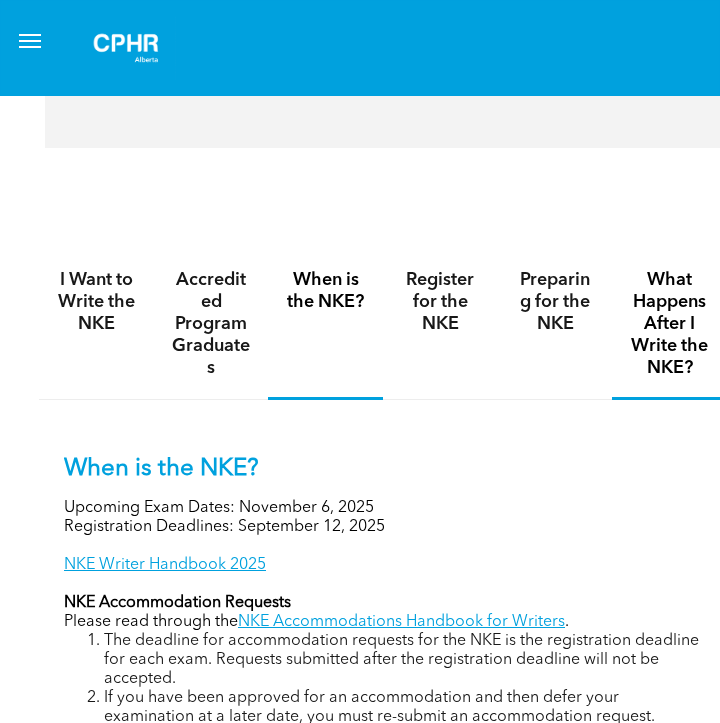 click on "What Happens After I Write the NKE?" at bounding box center [669, 324] 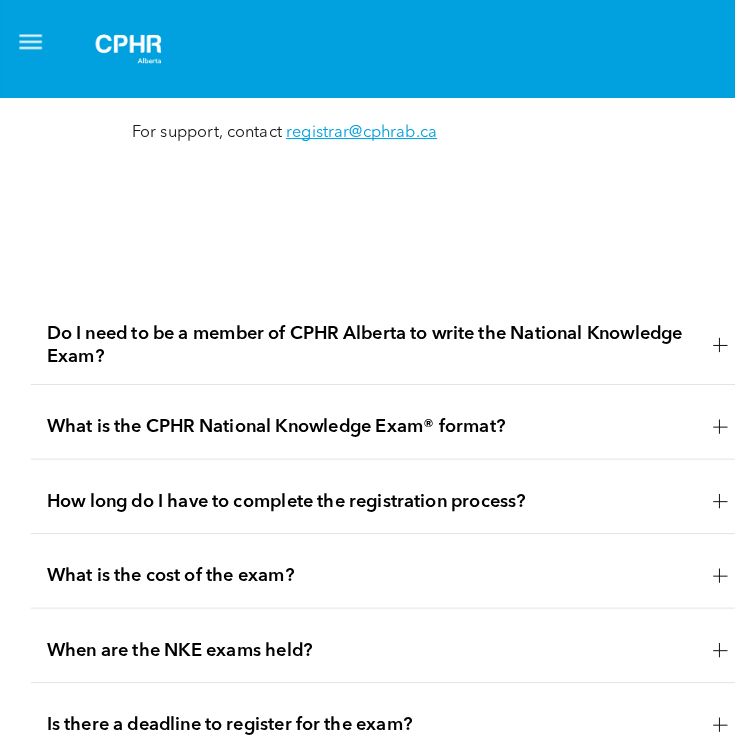 scroll, scrollTop: 2461, scrollLeft: 1, axis: both 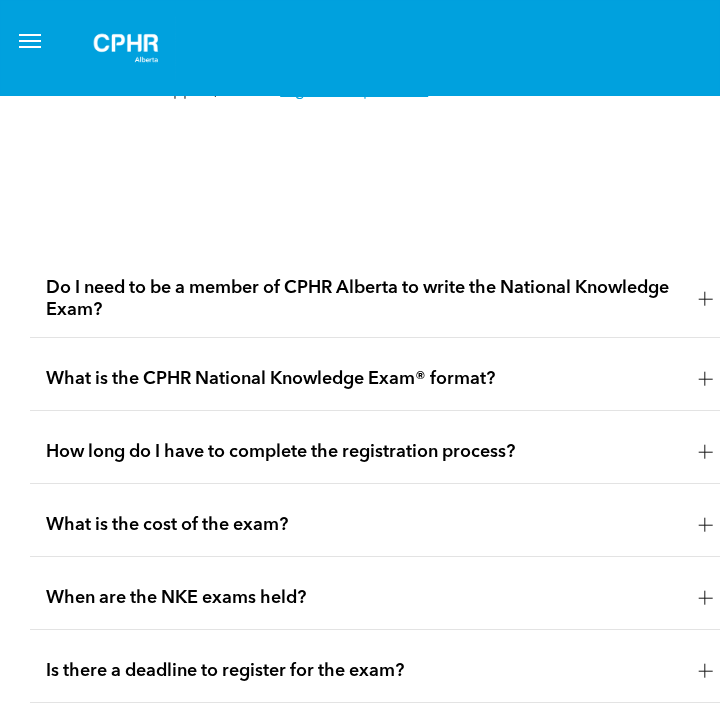click at bounding box center (30, 47) 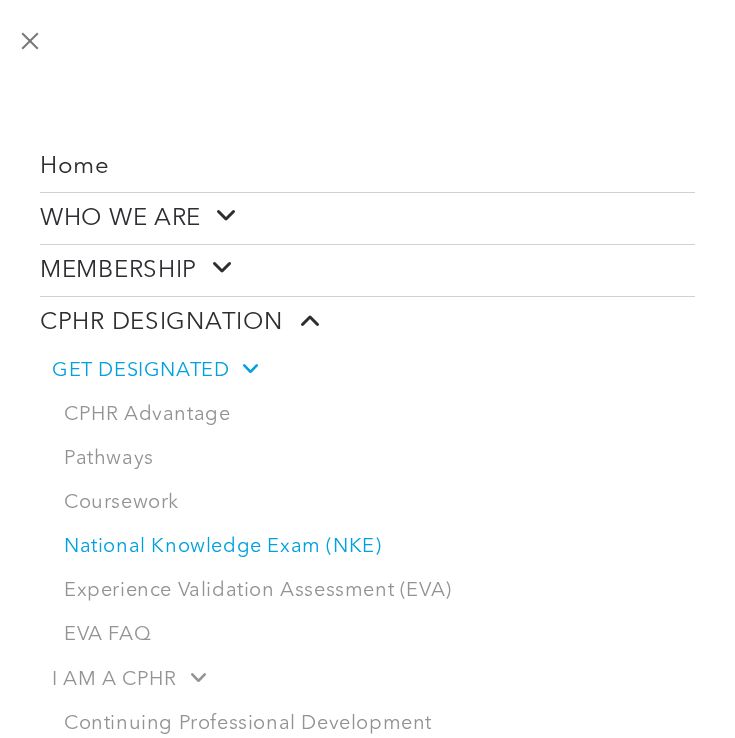 click at bounding box center [219, 216] 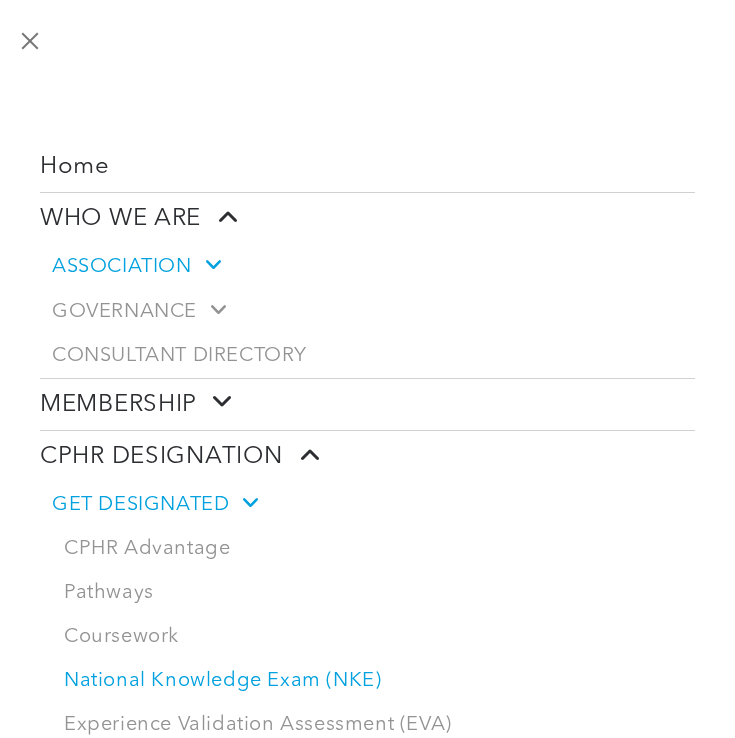 click at bounding box center [206, 264] 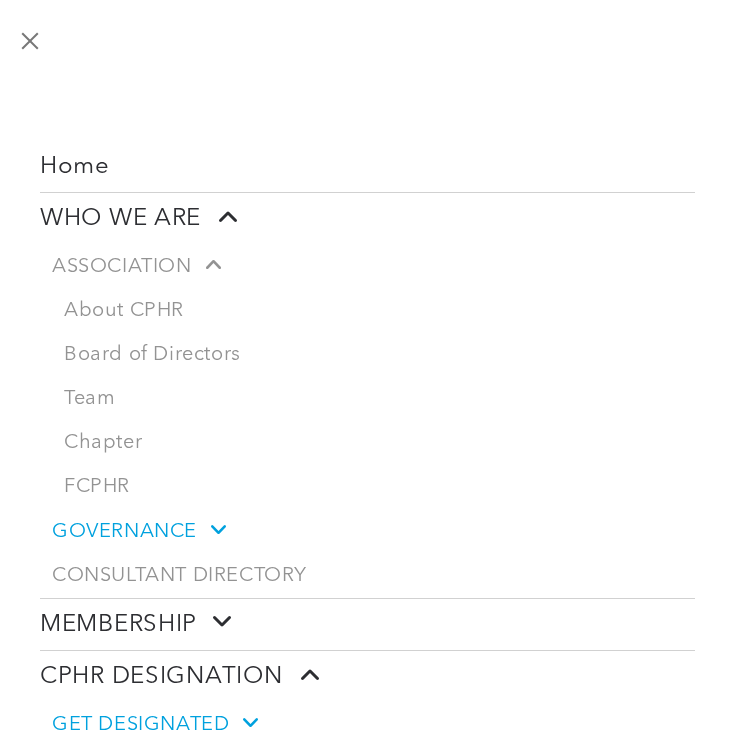 click at bounding box center (211, 529) 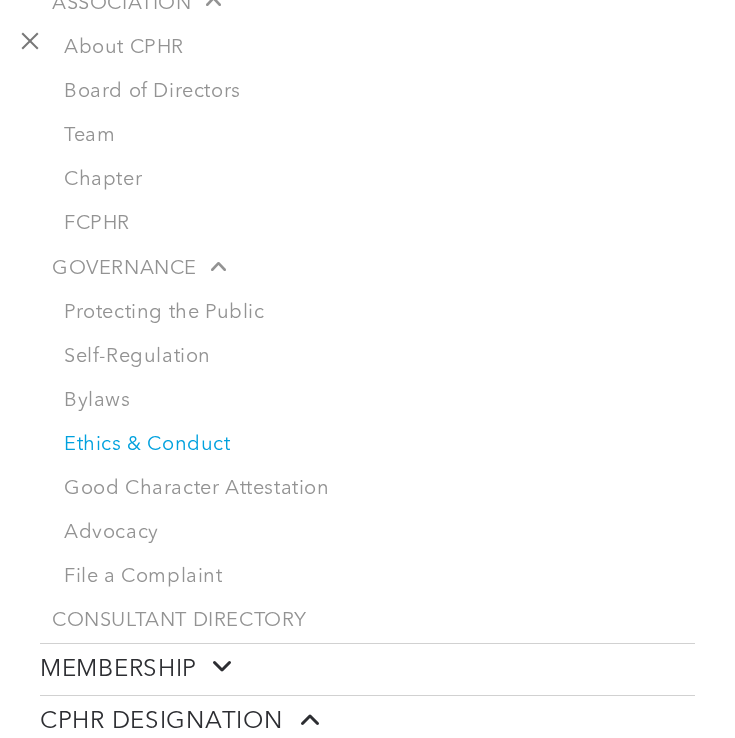 scroll, scrollTop: 261, scrollLeft: 0, axis: vertical 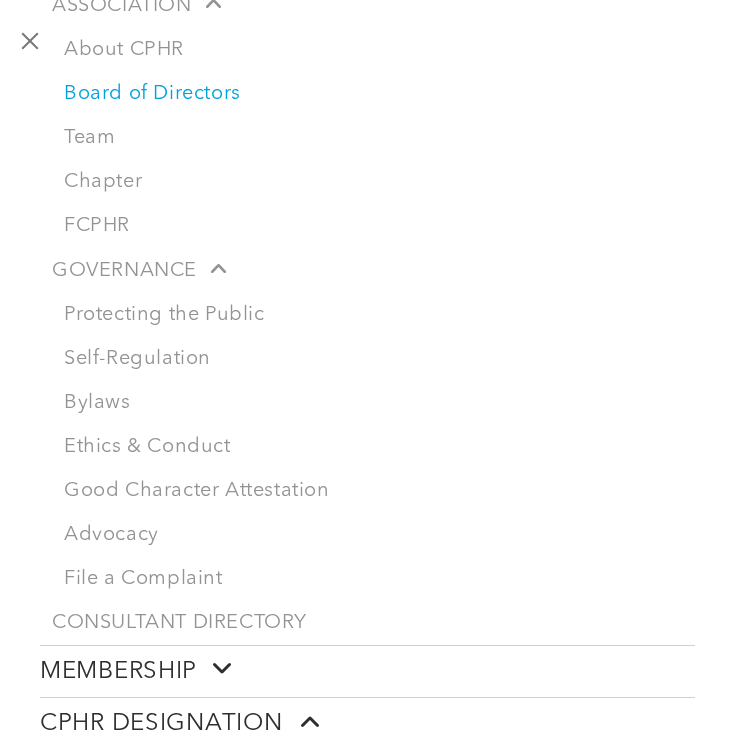 click on "Board of Directors" at bounding box center (373, 94) 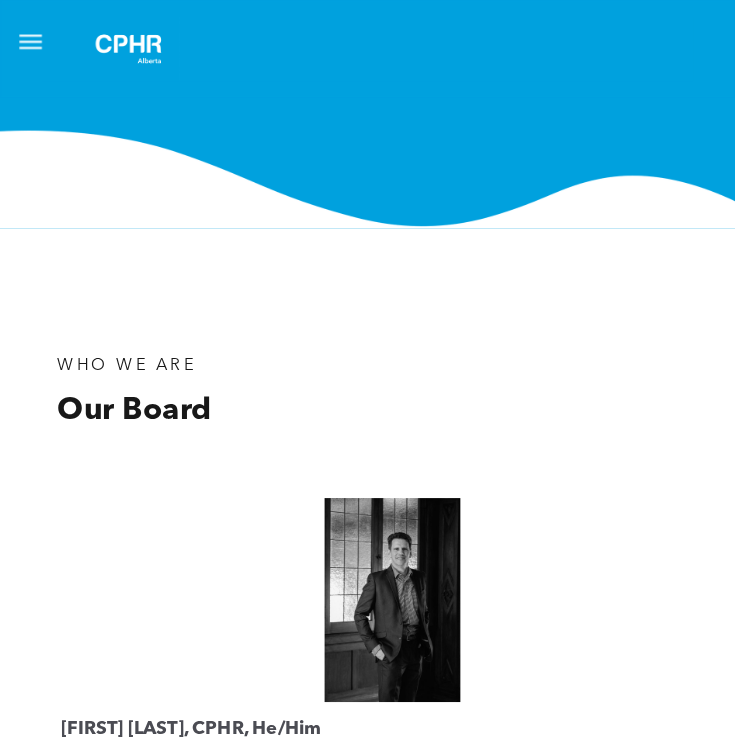 scroll, scrollTop: 0, scrollLeft: 0, axis: both 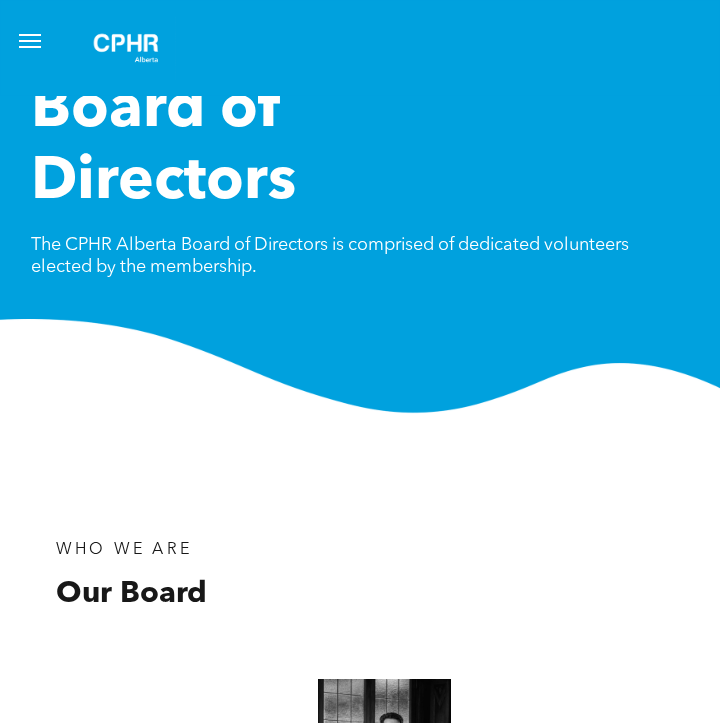 click at bounding box center [30, 41] 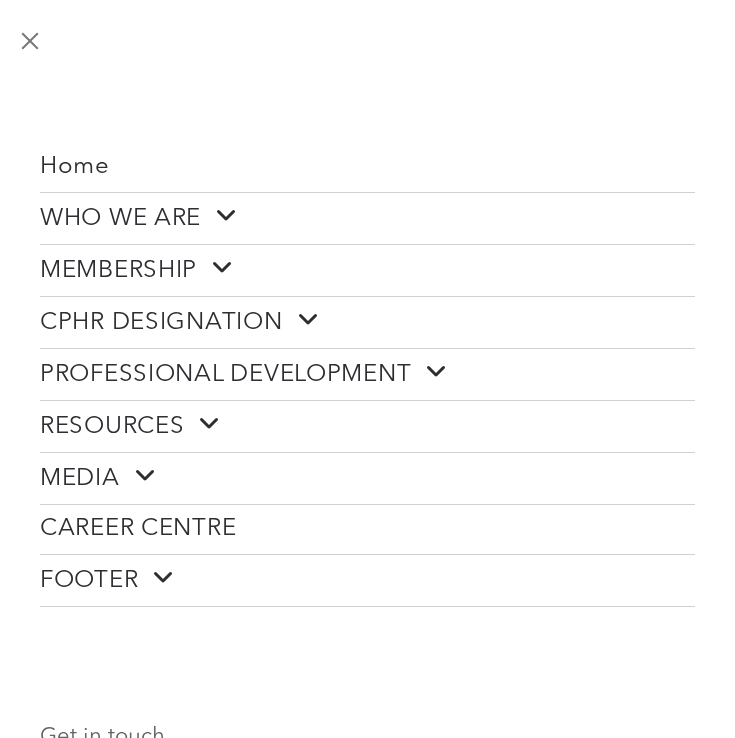 click on "WHO WE ARE" at bounding box center [139, 218] 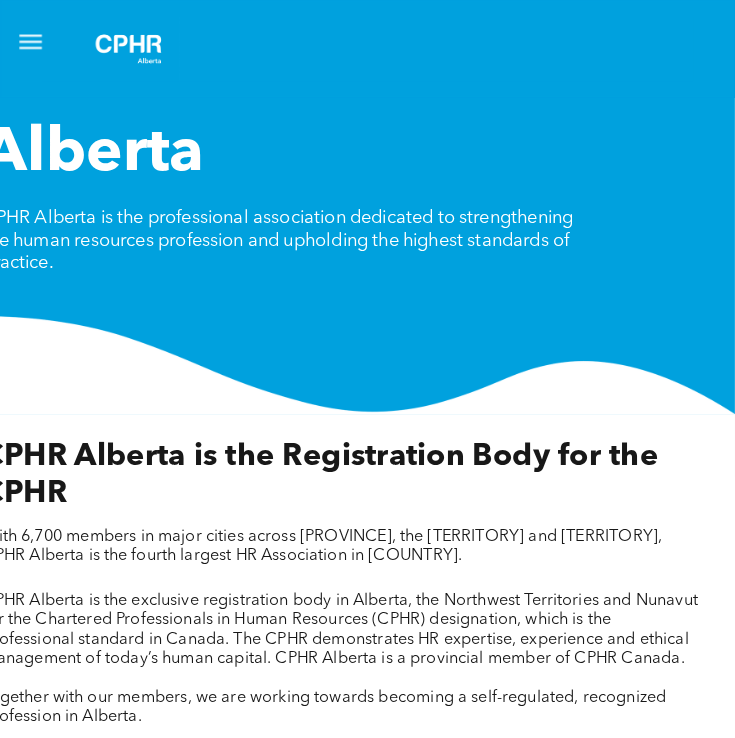 scroll, scrollTop: 31, scrollLeft: 0, axis: vertical 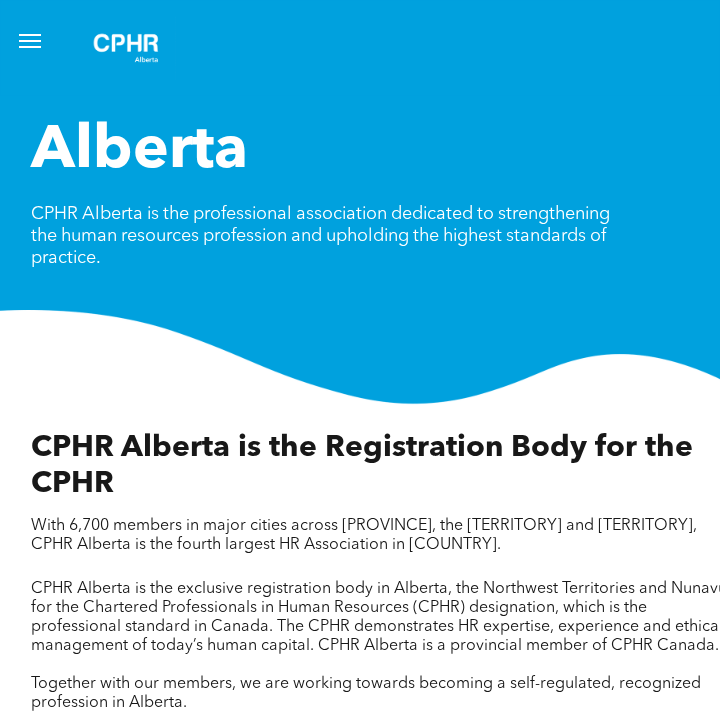 click at bounding box center (30, 41) 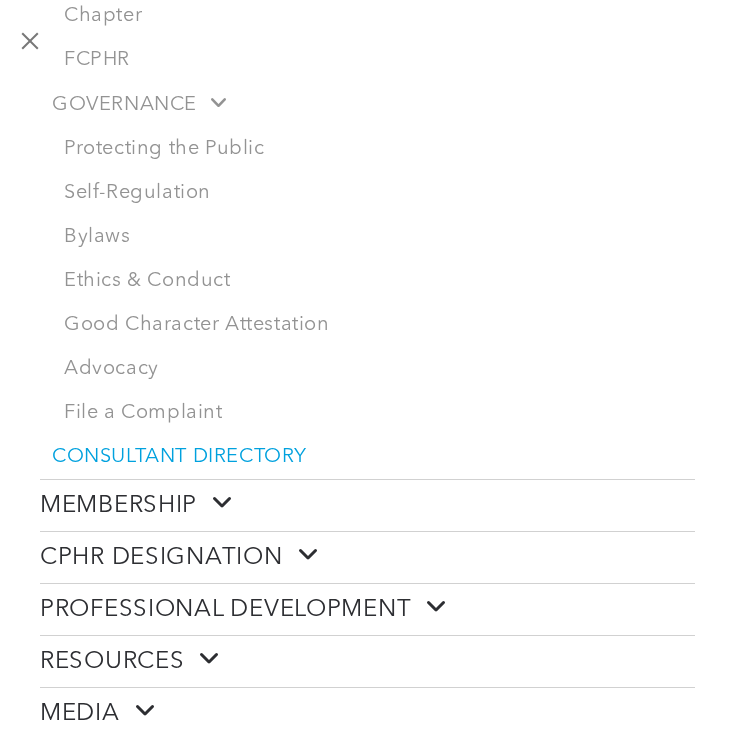 scroll, scrollTop: 443, scrollLeft: 0, axis: vertical 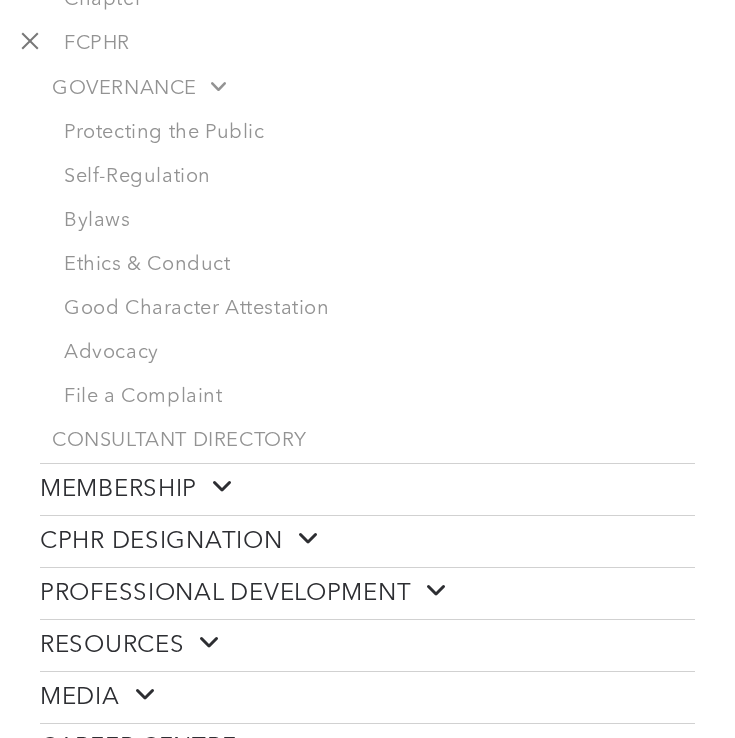 click at bounding box center (215, 487) 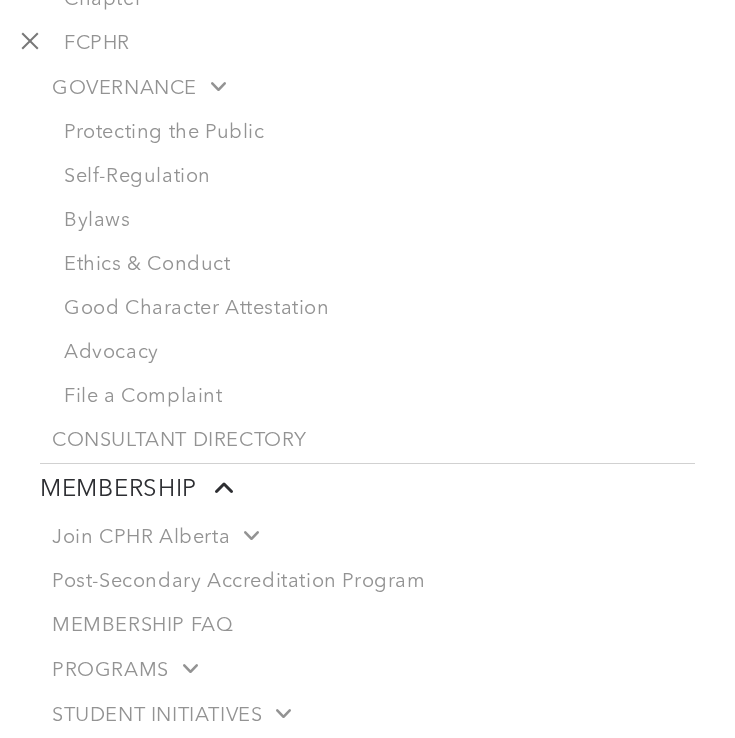 scroll, scrollTop: 557, scrollLeft: 0, axis: vertical 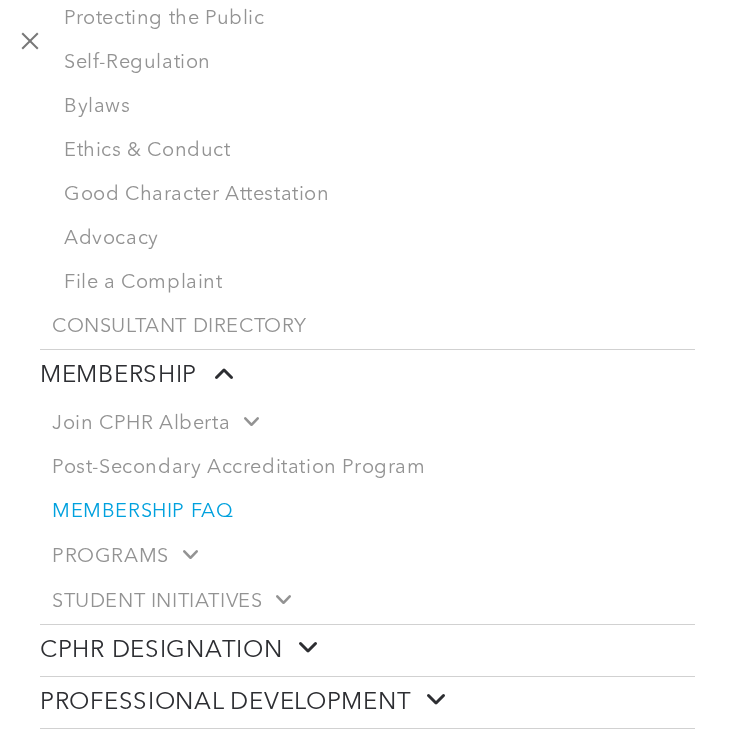 click on "MEMBERSHIP FAQ" at bounding box center [142, 512] 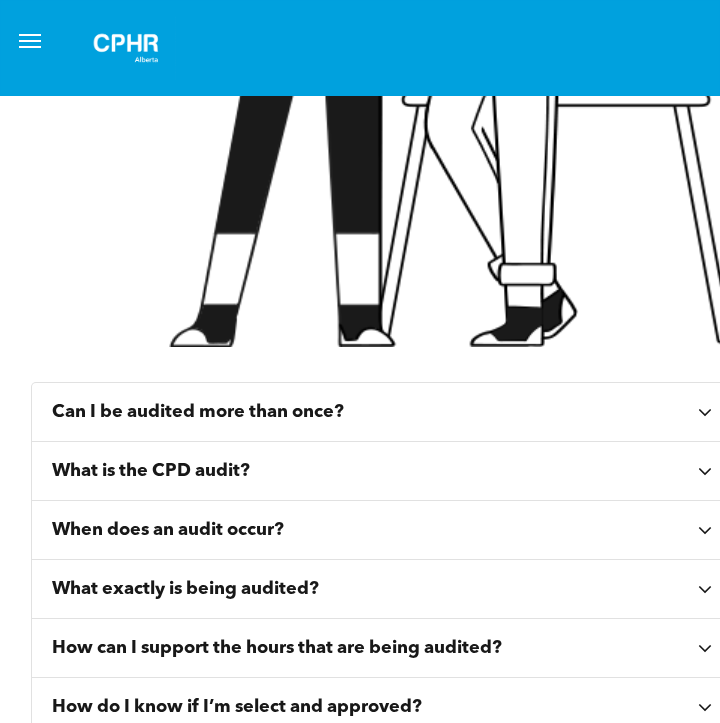 scroll, scrollTop: 815, scrollLeft: 0, axis: vertical 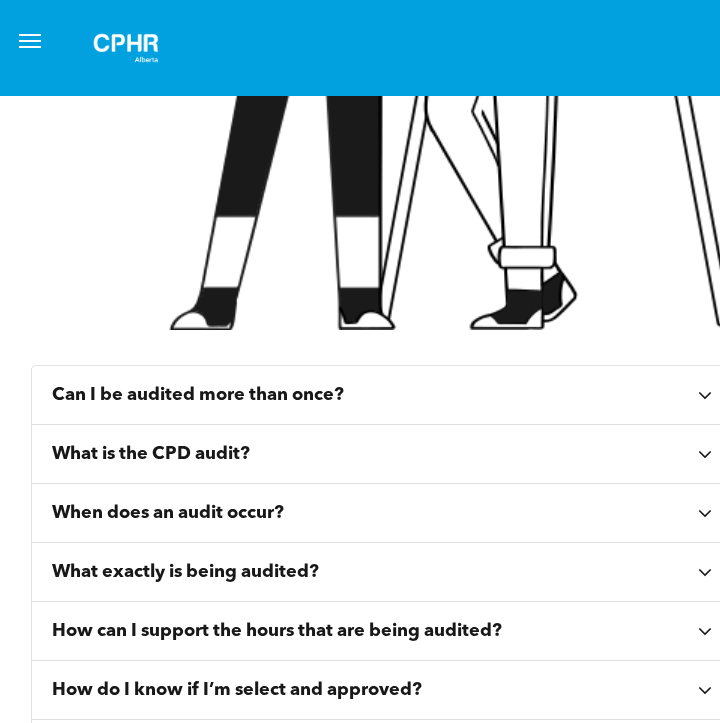 click on "Can I be audited more than once?" at bounding box center [384, 395] 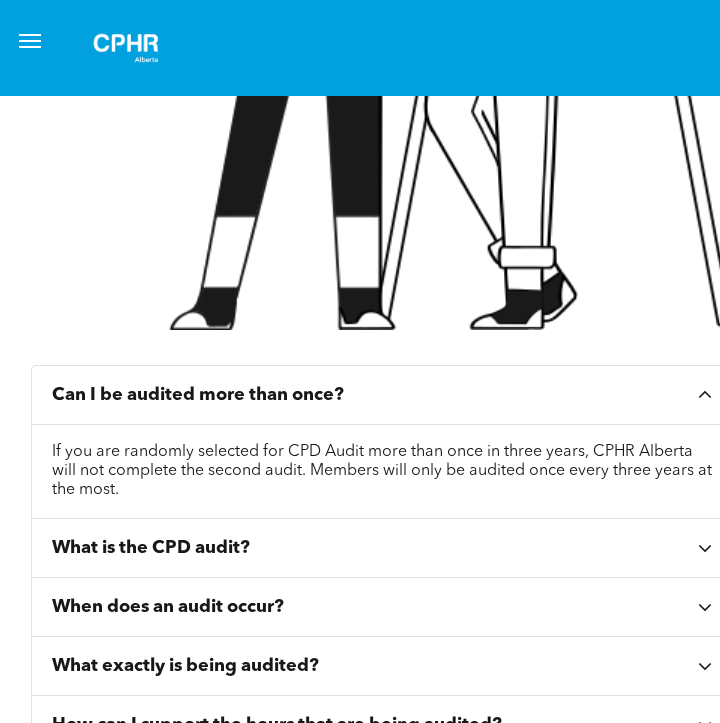 click on "What is the CPD audit?" at bounding box center [373, 548] 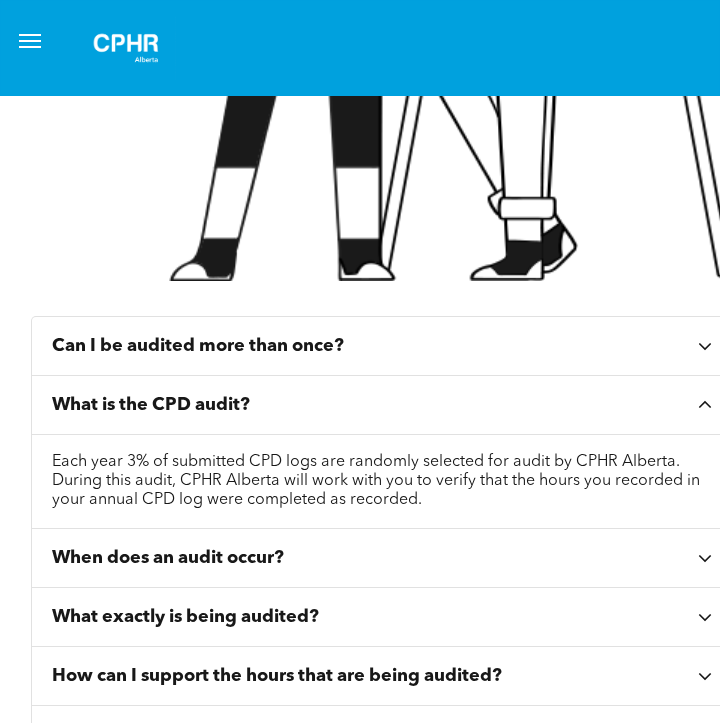 scroll, scrollTop: 896, scrollLeft: 0, axis: vertical 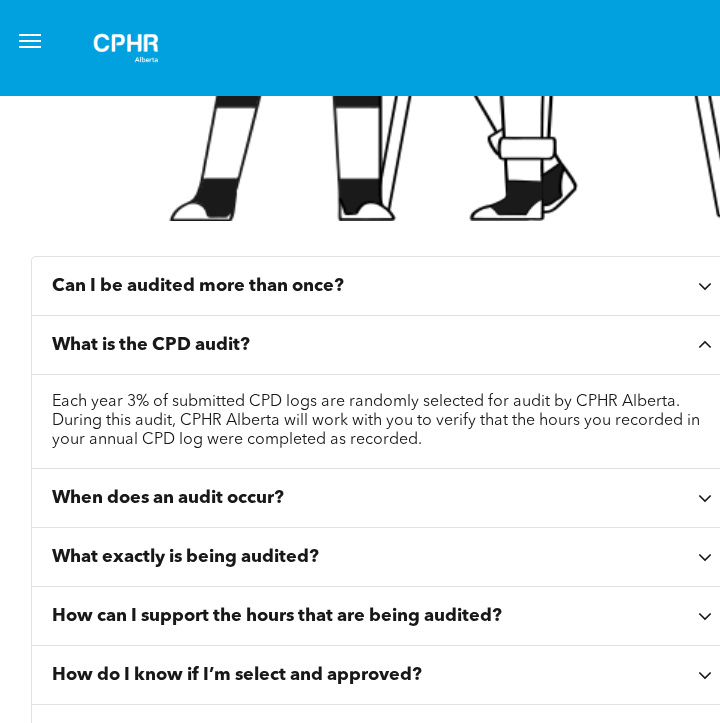 click on "When does an audit occur?" at bounding box center [373, 498] 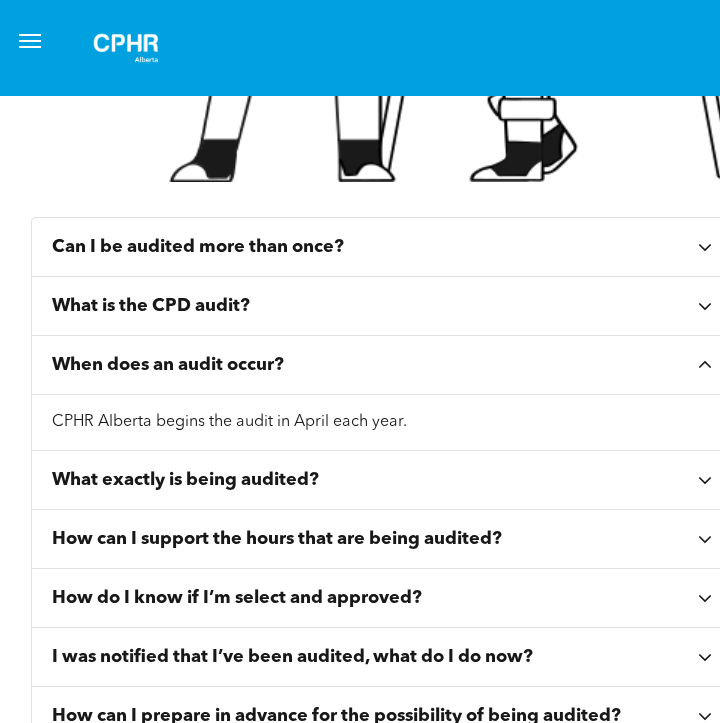 click on "What exactly is being audited?" at bounding box center (185, 480) 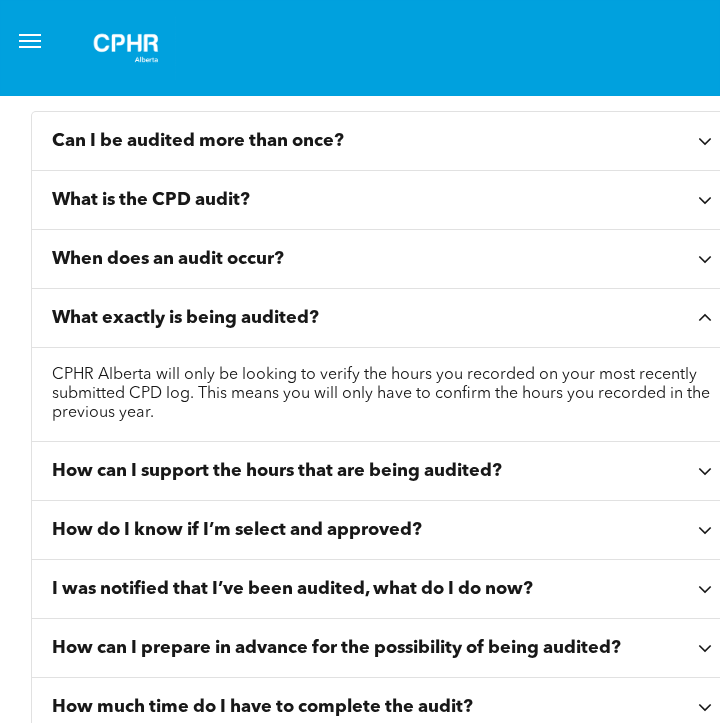 scroll, scrollTop: 1074, scrollLeft: 0, axis: vertical 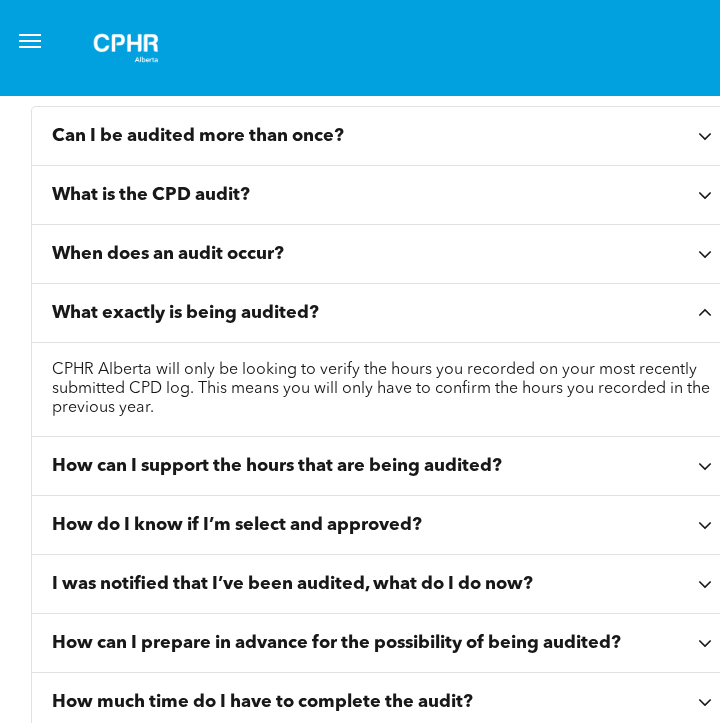 click on "How can I support the hours that are being audited?" at bounding box center [384, 466] 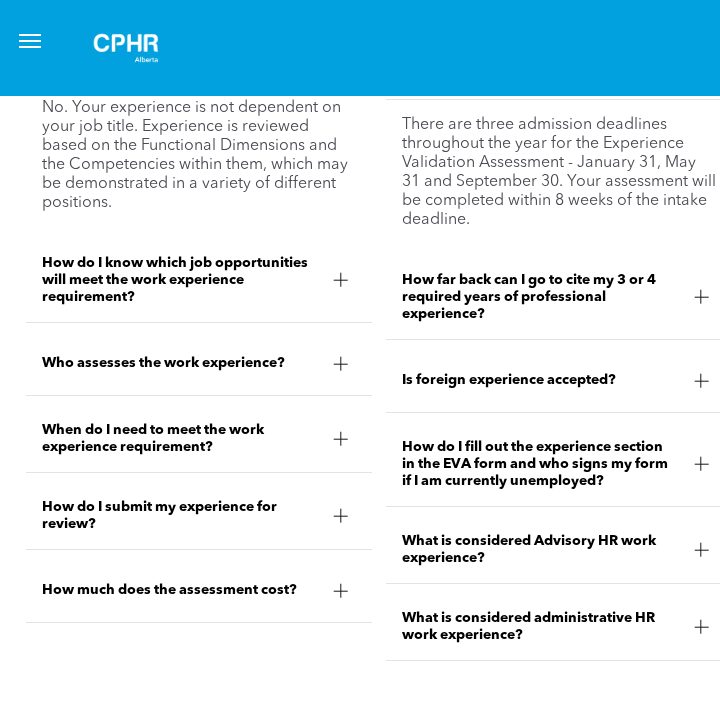 scroll, scrollTop: 5815, scrollLeft: 5, axis: both 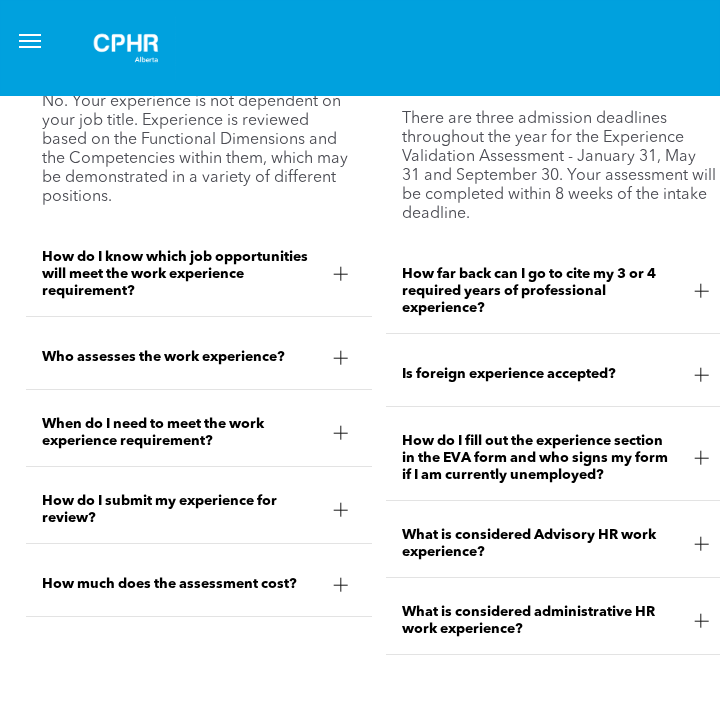 click on "When do I need to meet the work experience requirement?" at bounding box center (180, 433) 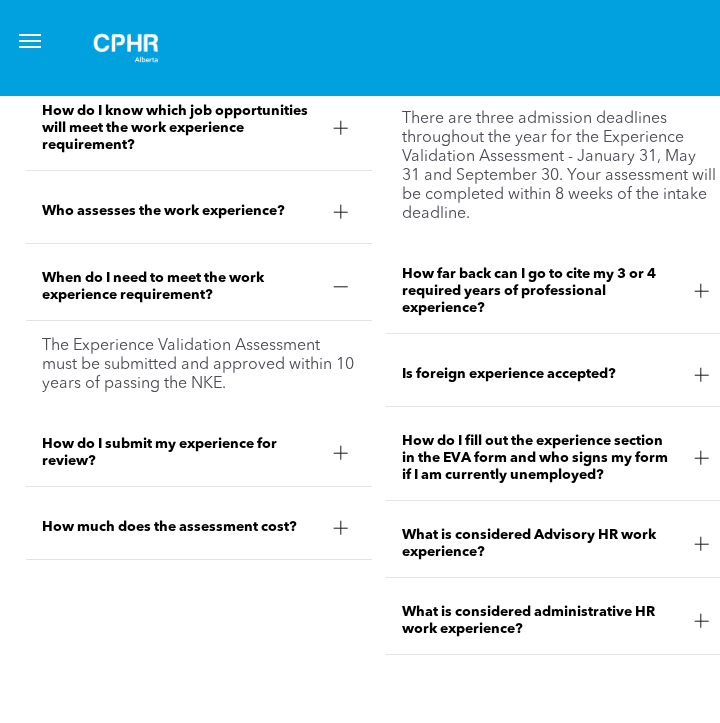 click on "How much does the assessment cost?" at bounding box center [180, 527] 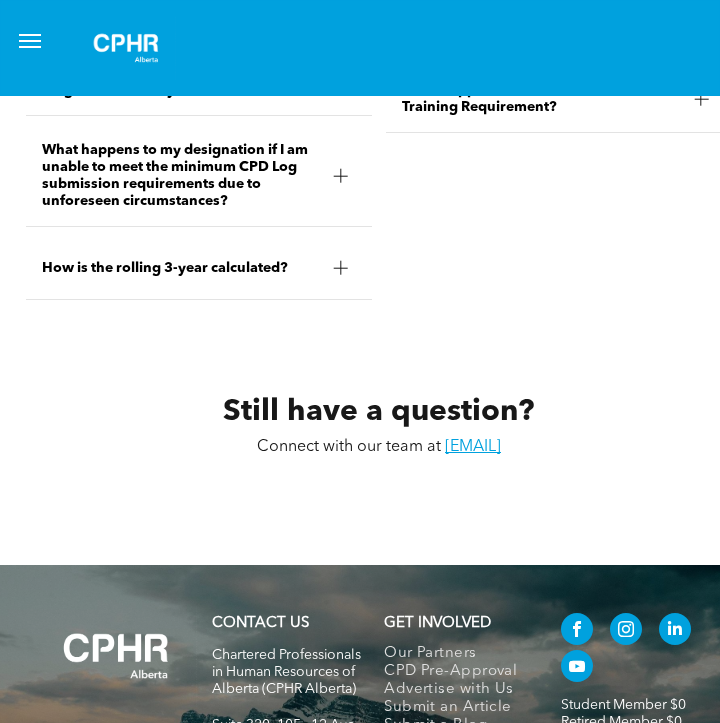 scroll, scrollTop: 9245, scrollLeft: 5, axis: both 